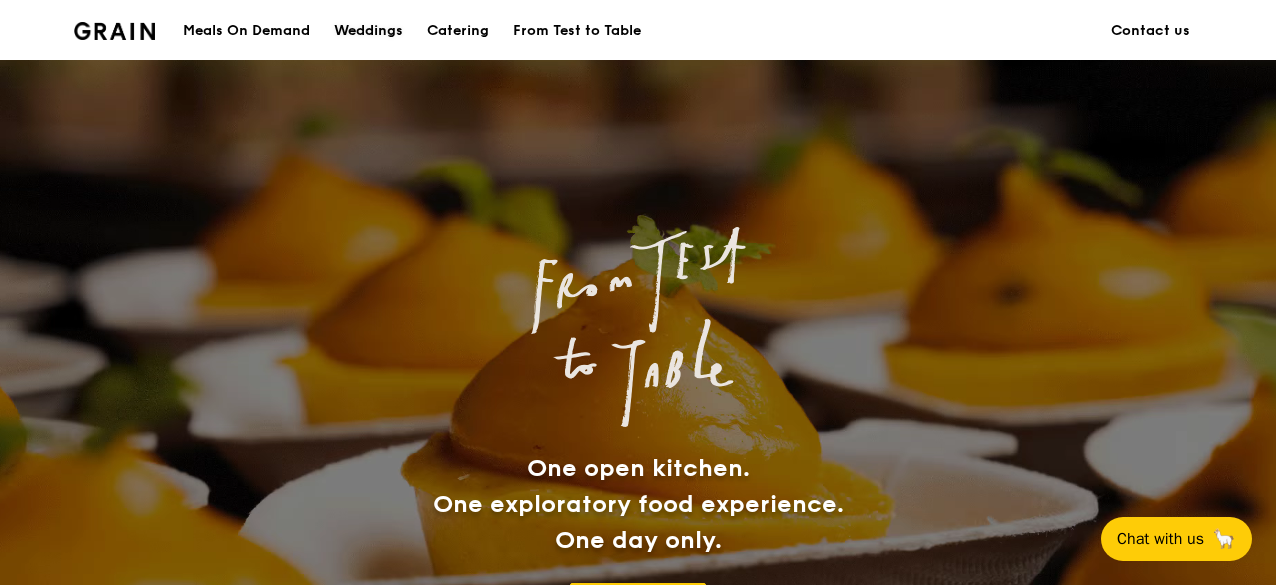 click on "Weddings" at bounding box center (368, 31) 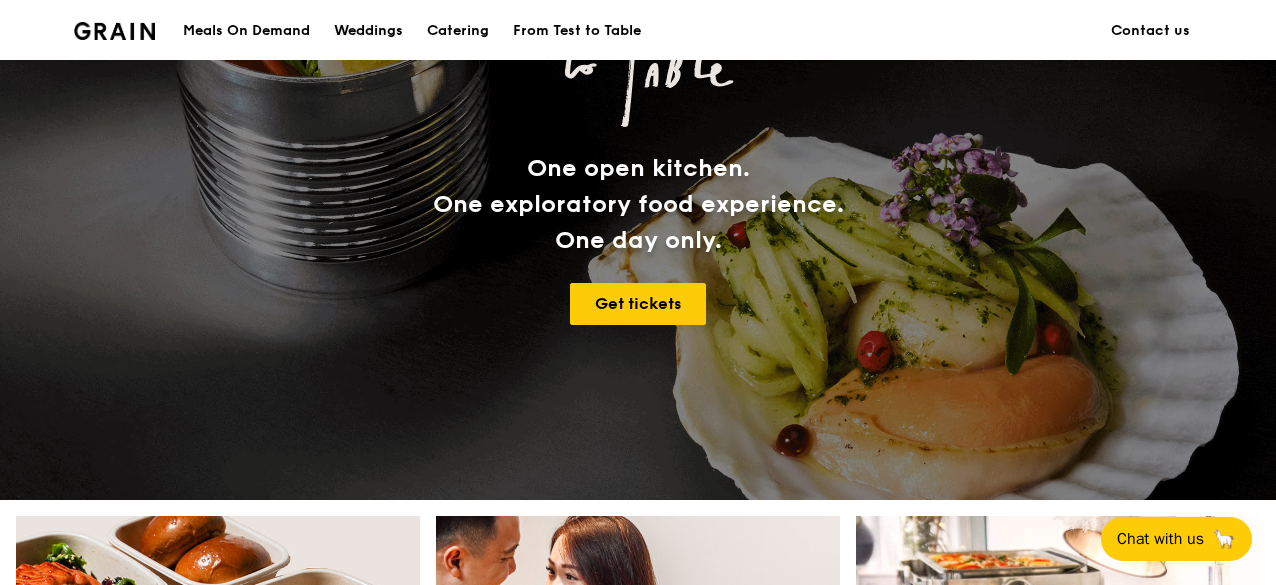 scroll, scrollTop: 0, scrollLeft: 0, axis: both 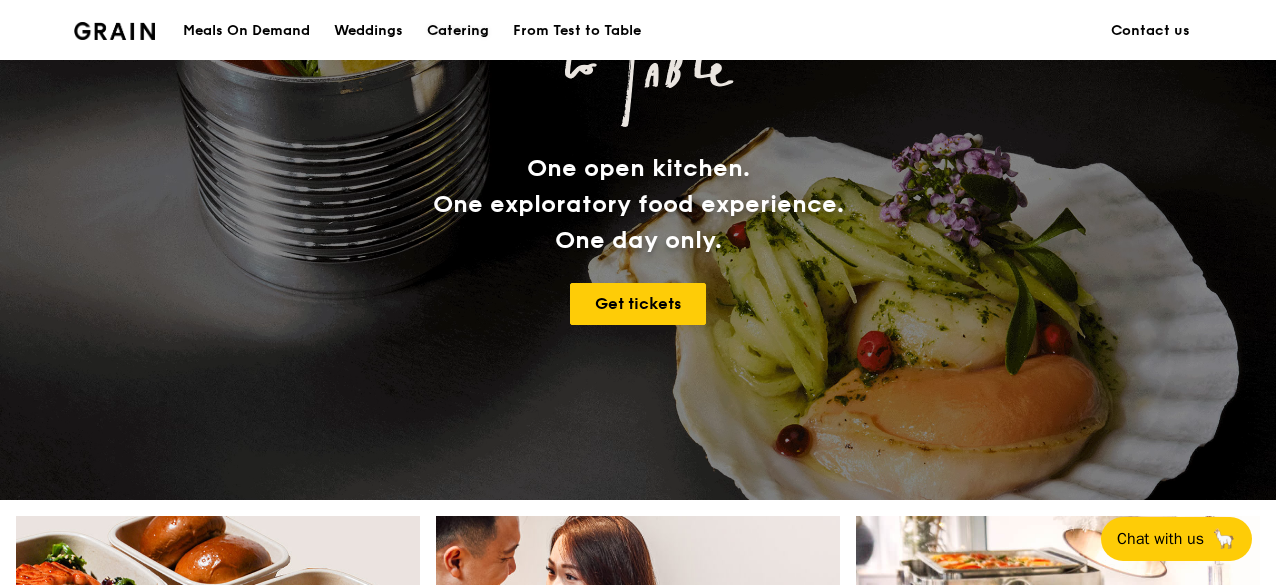click on "Catering" at bounding box center (458, 31) 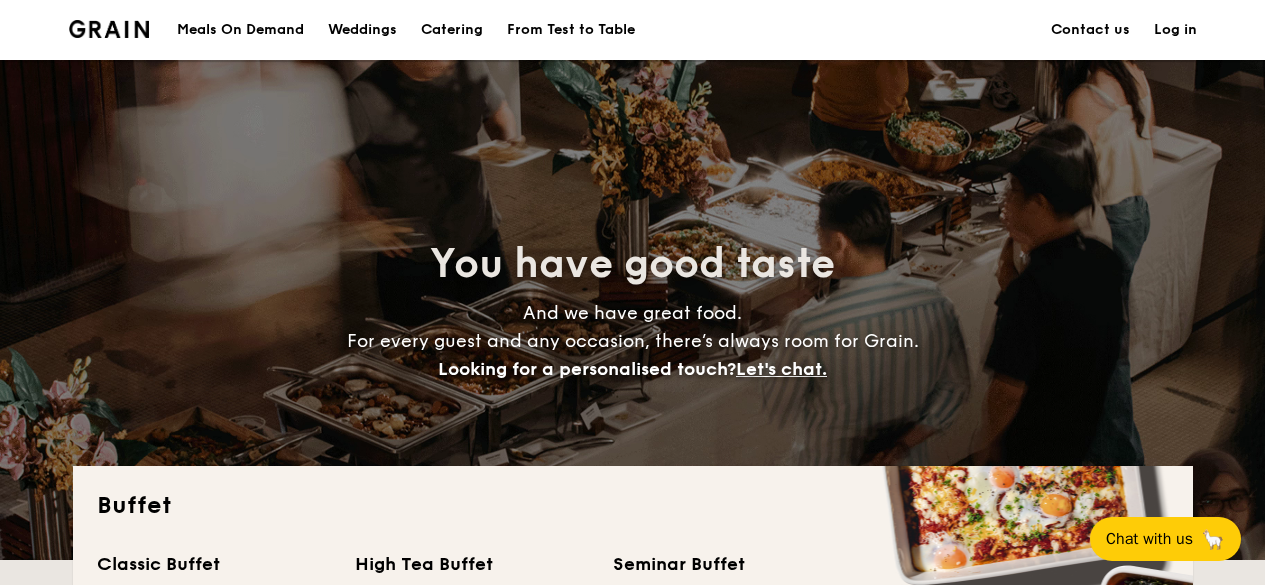 scroll, scrollTop: 500, scrollLeft: 0, axis: vertical 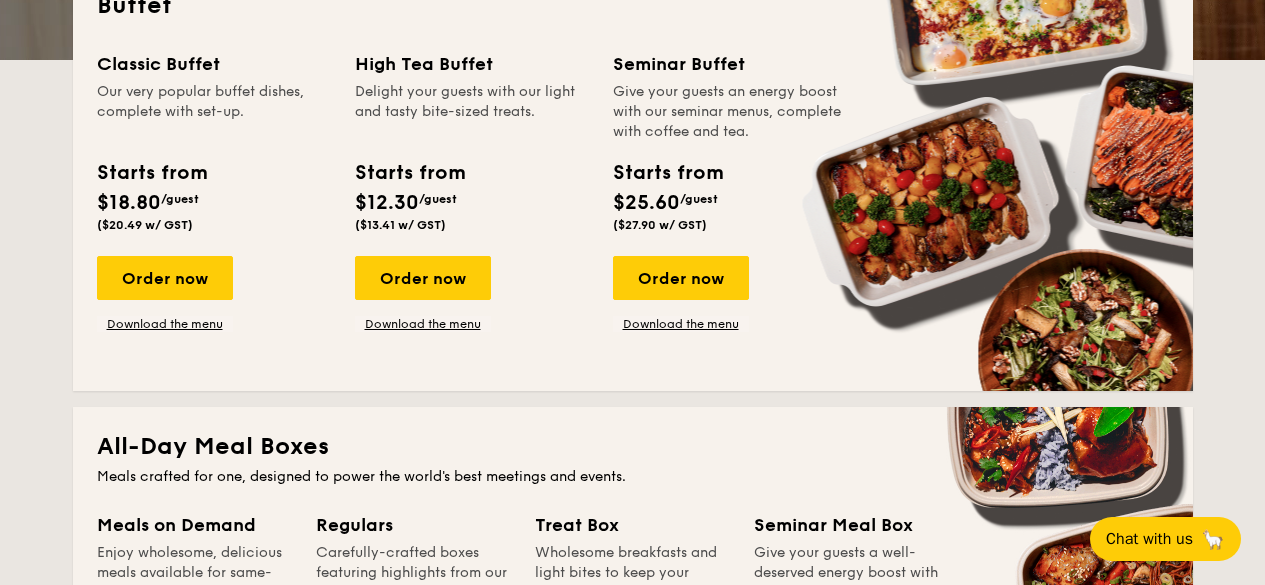 drag, startPoint x: 639, startPoint y: 202, endPoint x: 700, endPoint y: 190, distance: 62.169125 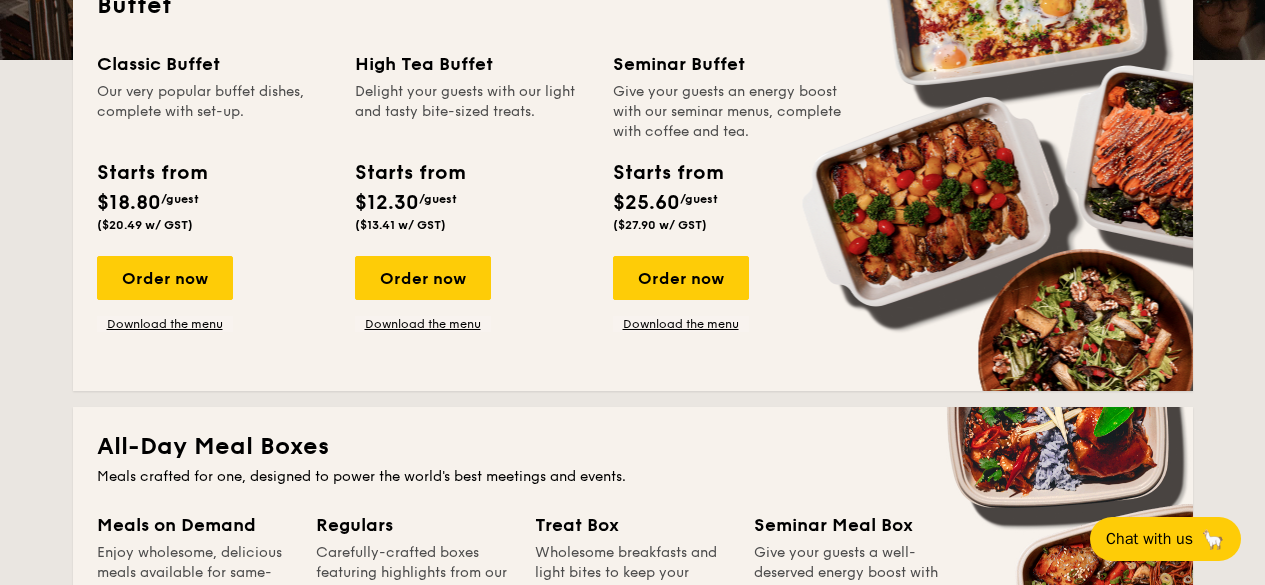 click on "Starts from
$25.60
/guest
($27.90 w/ GST)" at bounding box center [667, 195] 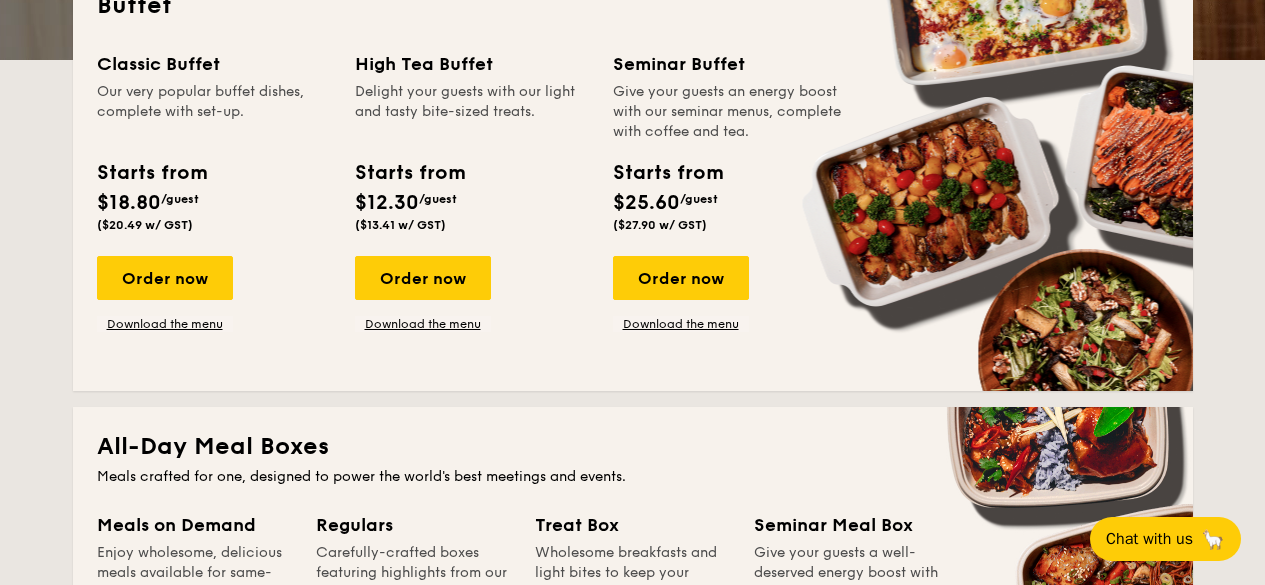 click on "Starts from
$12.30
/guest
($13.41 w/ GST)" at bounding box center [472, 199] 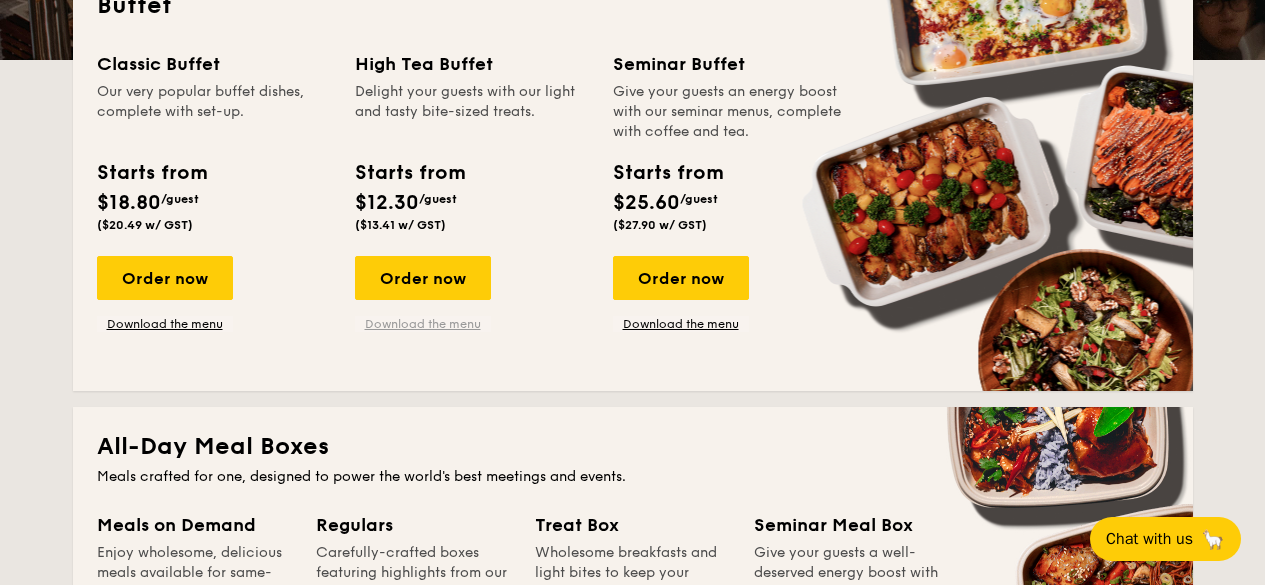 click on "Download the menu" at bounding box center (423, 324) 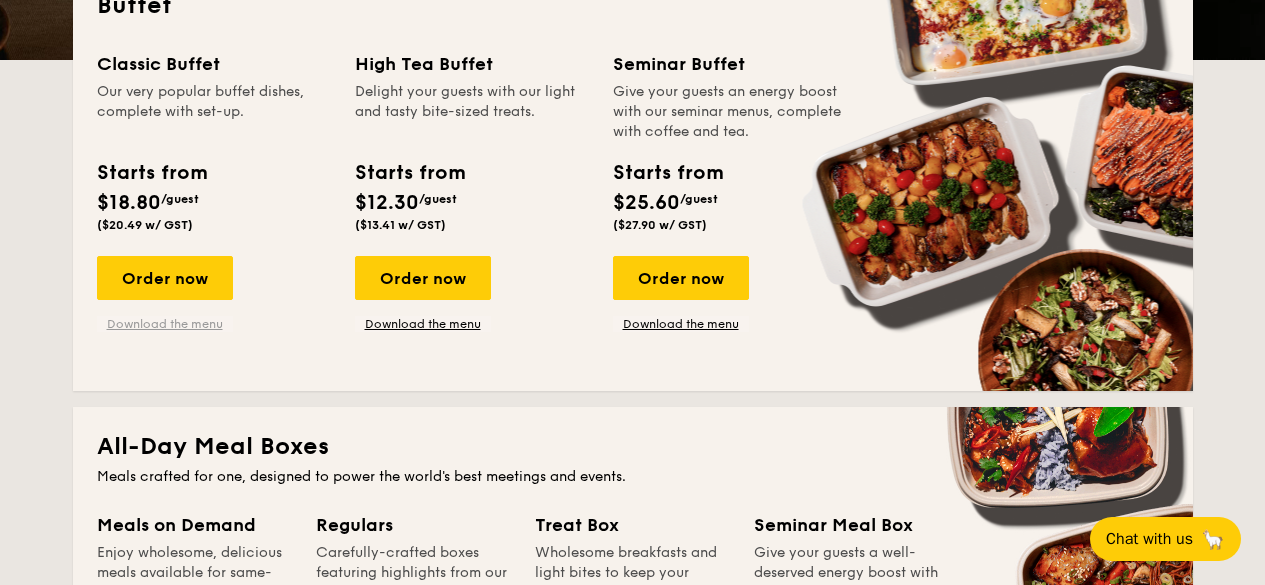 click on "Download the menu" at bounding box center (165, 324) 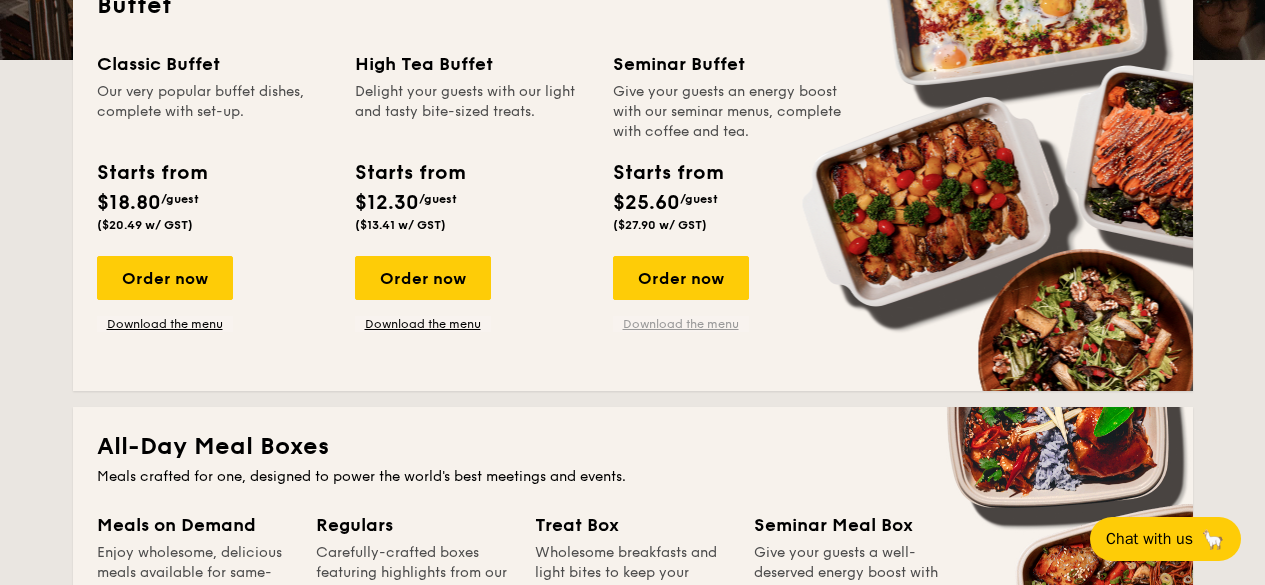 click on "Download the menu" at bounding box center [681, 324] 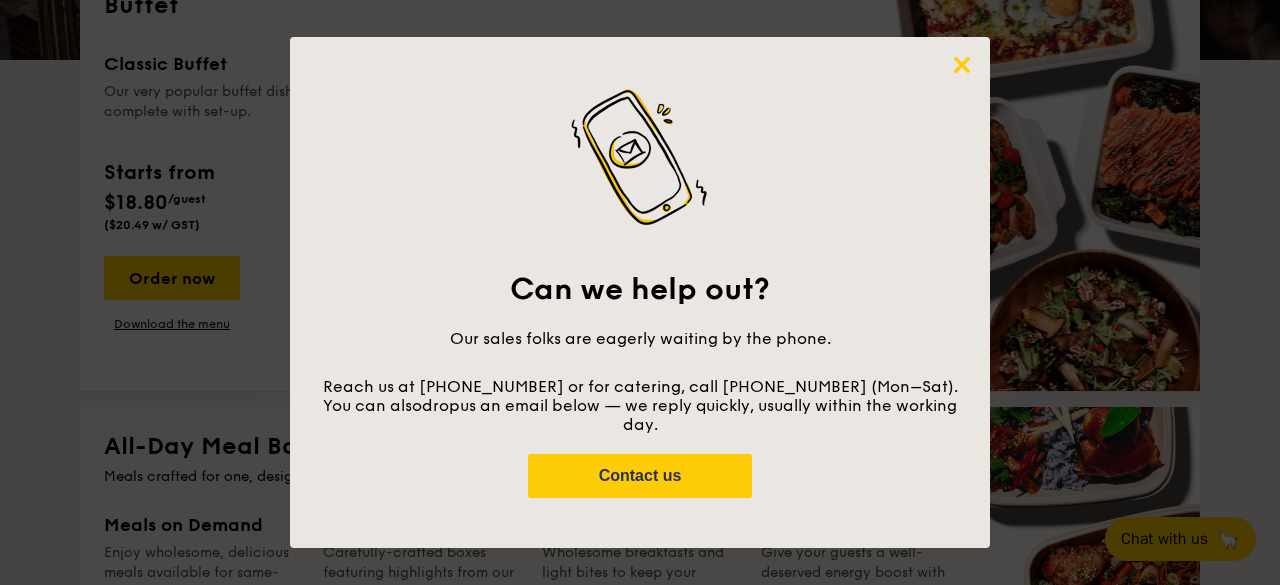 click 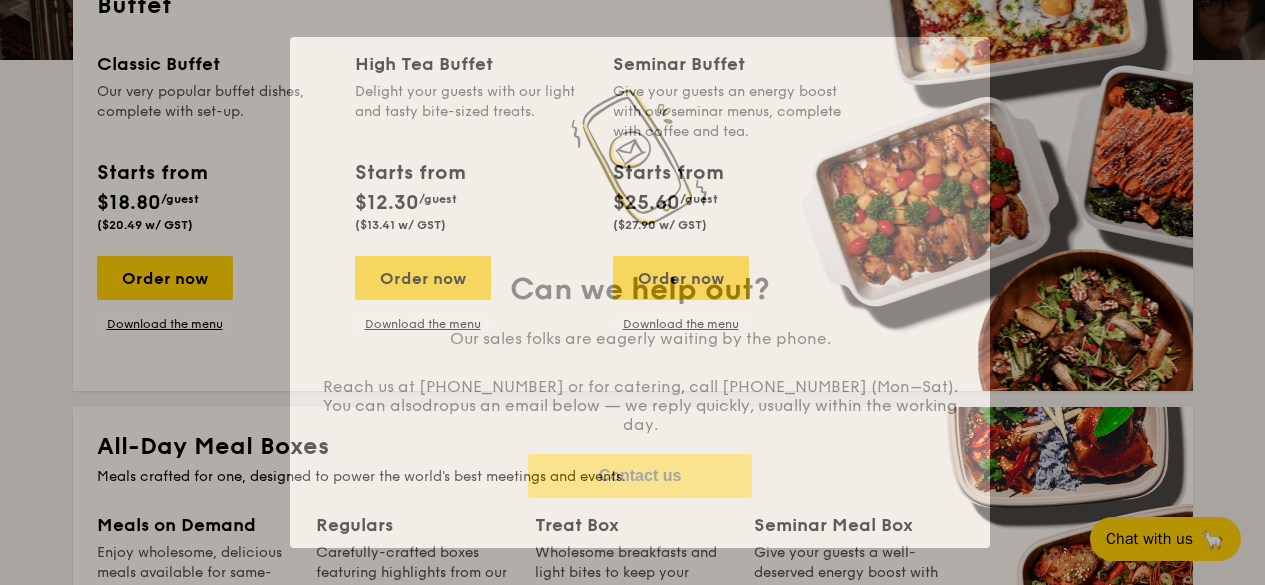 click on "Buffet
Classic Buffet
Our very popular buffet dishes, complete with set-up.
Starts from
$18.80
/guest
($20.49 w/ GST)
Order now
Download the menu
High Tea Buffet
Delight your guests with our light and tasty  bite-sized treats.
Starts from
$12.30
/guest
($13.41 w/ GST)
Order now
Download the menu
Seminar Buffet
Give your guests an energy boost with our seminar menus, complete with coffee and tea.
Starts from
$25.60
/guest
($27.90 w/ GST)
Order now
Download the menu
All-Day Meal Boxes Meals crafted for one, designed to power the world's best meetings and events.
Meals on Demand" at bounding box center [632, 1918] 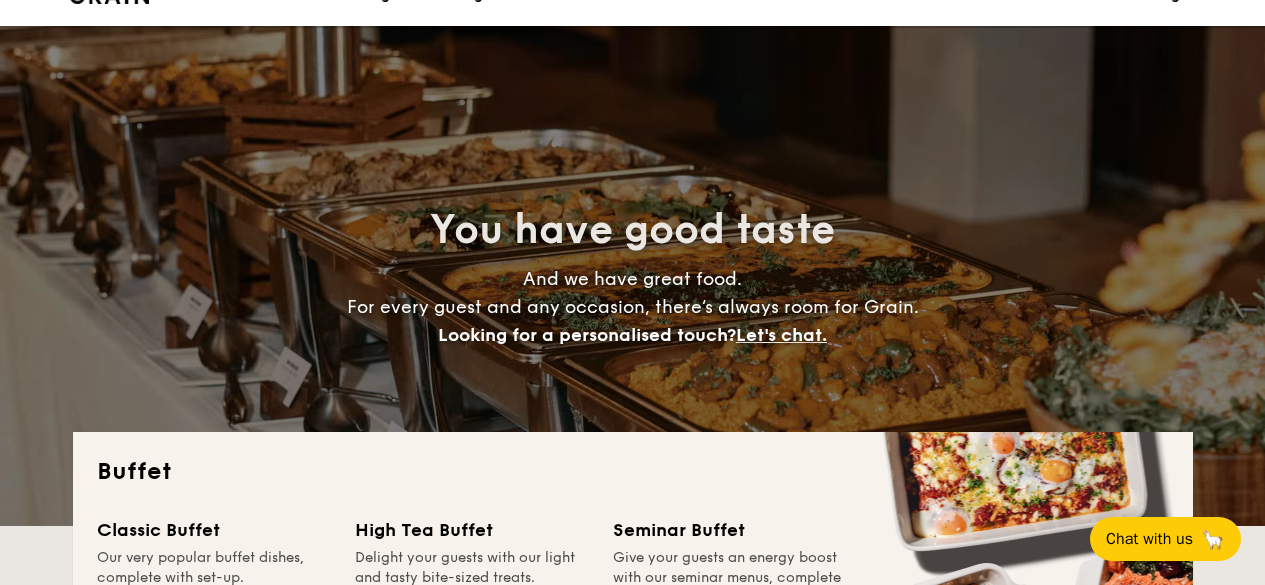 scroll, scrollTop: 0, scrollLeft: 0, axis: both 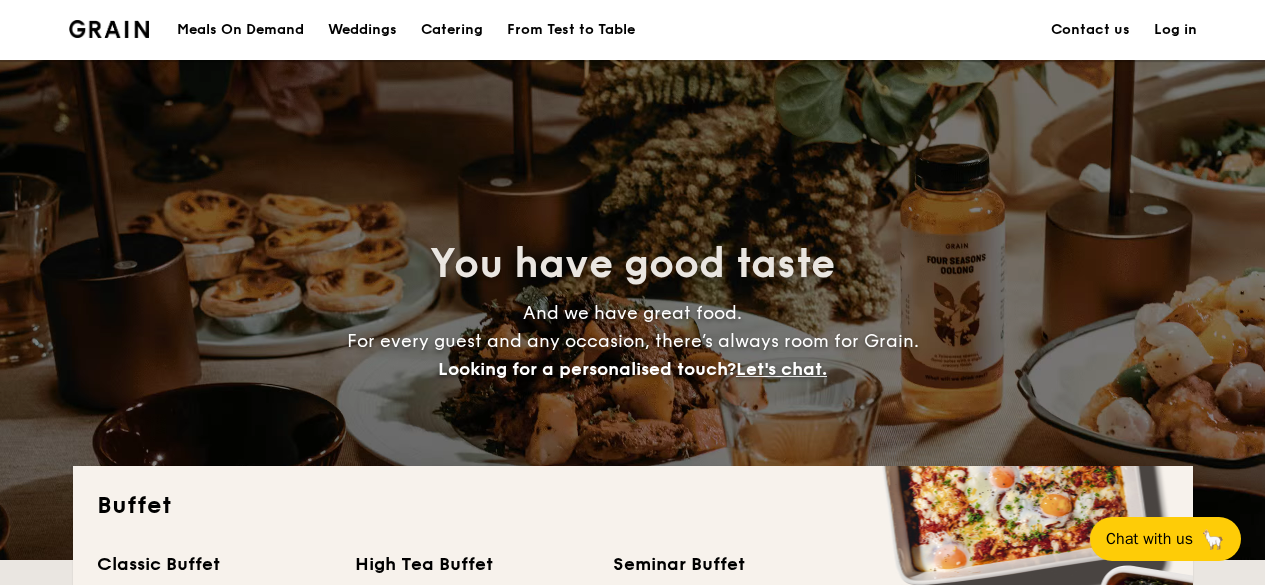click on "You have good taste And we have great food.  For every guest and any occasion, there’s always room for Grain. Looking for a personalised touch?  Let's chat." at bounding box center [633, 310] 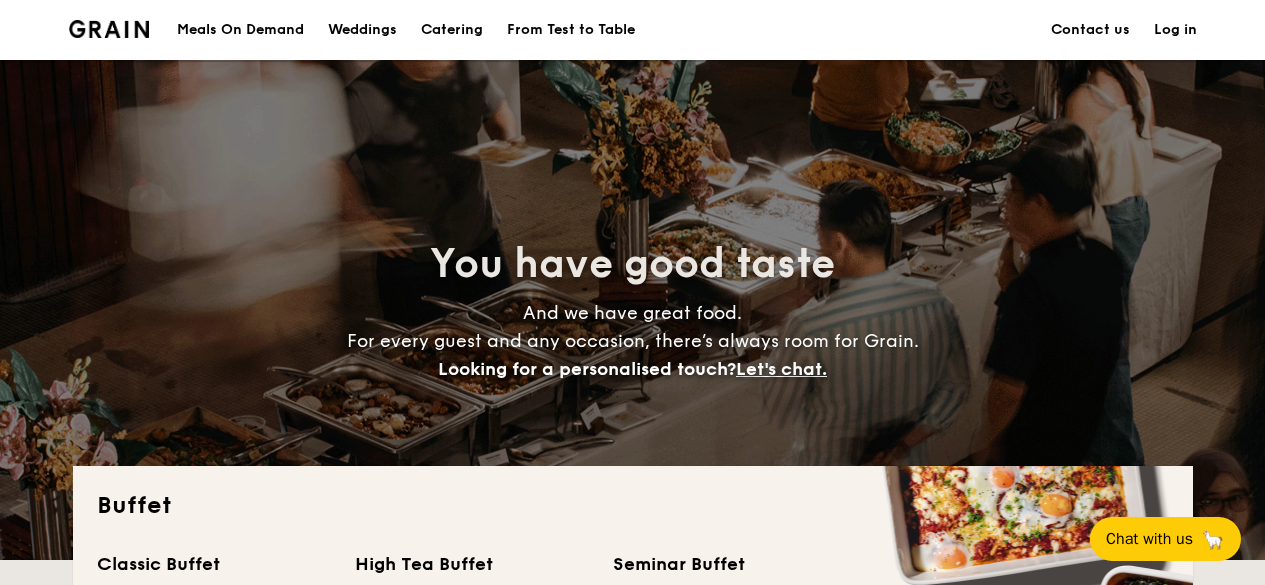 click on "You have good taste And we have great food.  For every guest and any occasion, there’s always room for Grain. Looking for a personalised touch?  Let's chat." at bounding box center (632, 310) 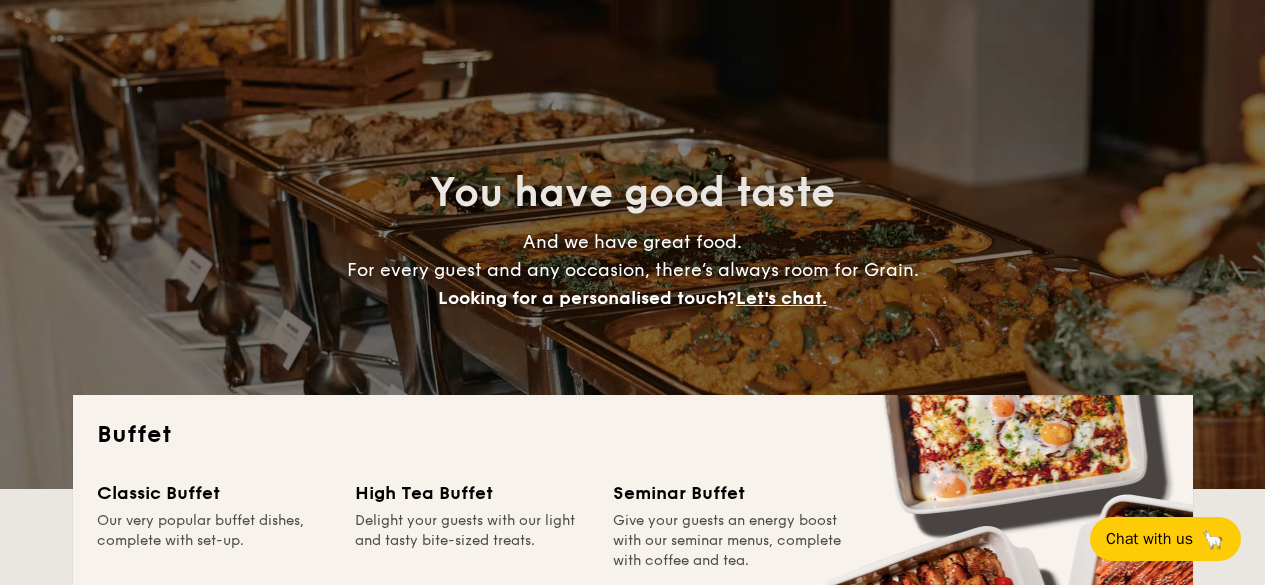 scroll, scrollTop: 0, scrollLeft: 0, axis: both 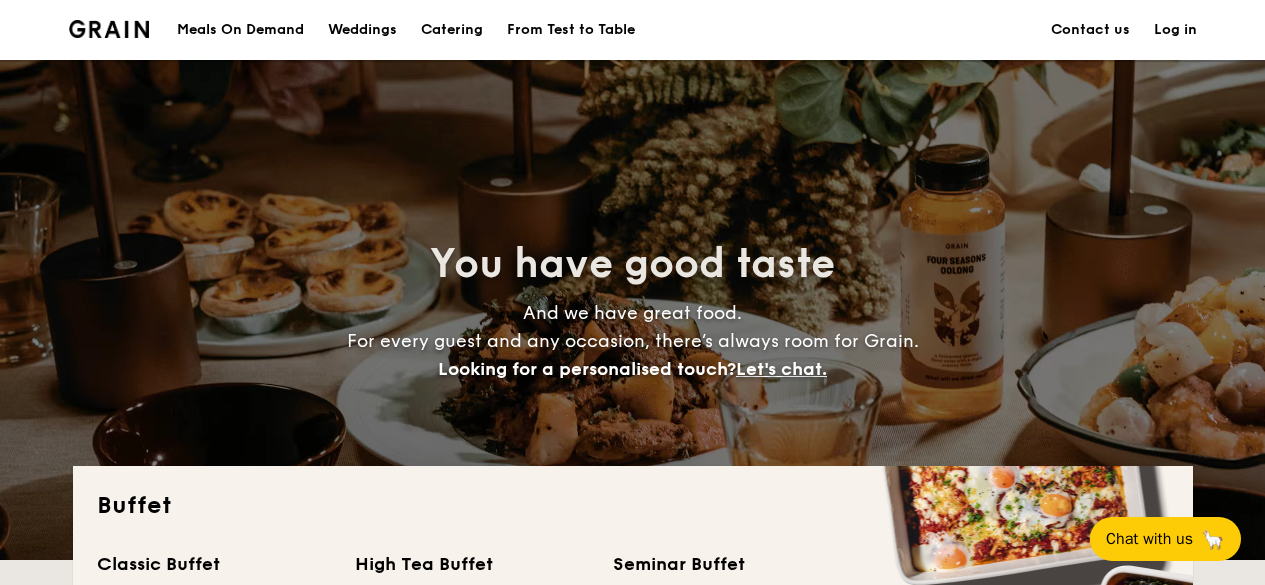 click on "Meals On Demand" at bounding box center (240, 30) 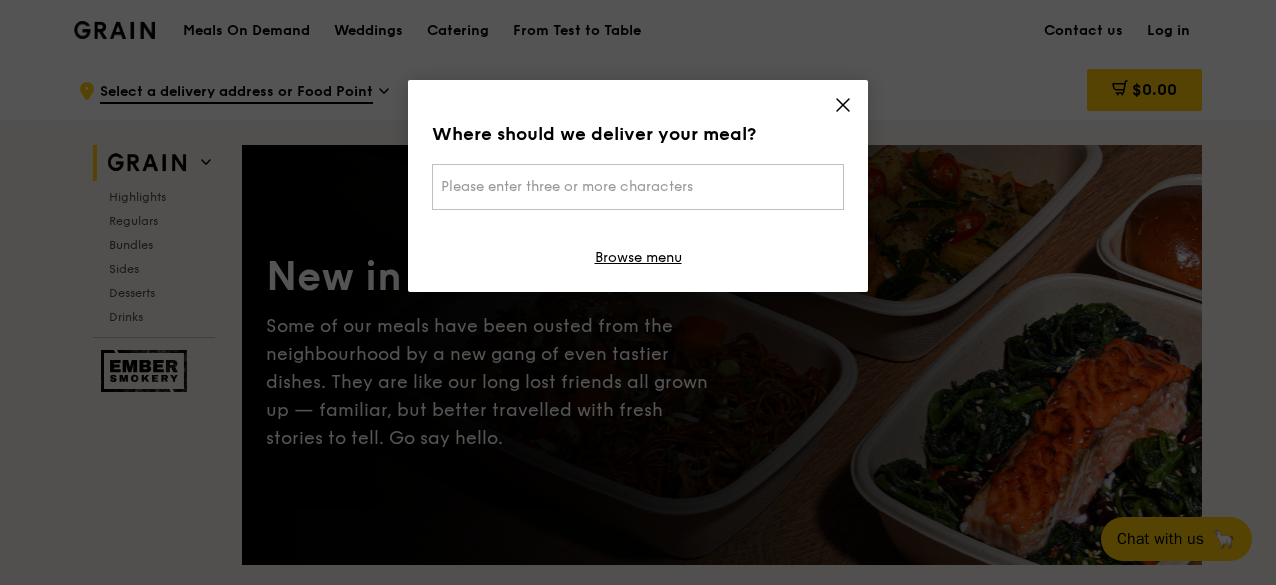 scroll, scrollTop: 0, scrollLeft: 0, axis: both 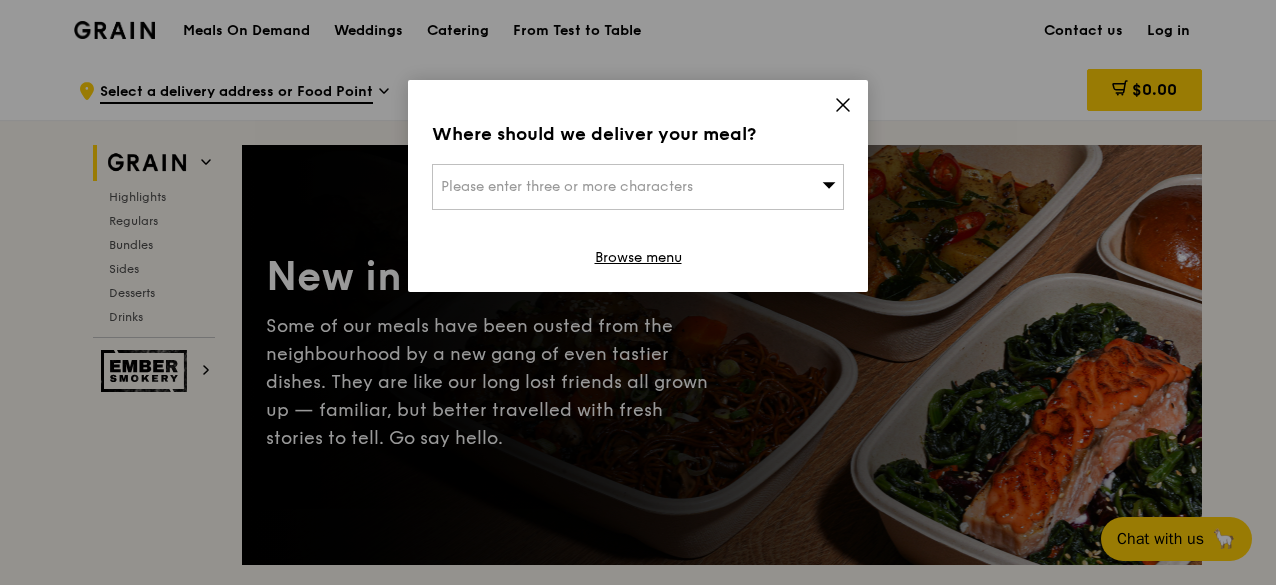 click 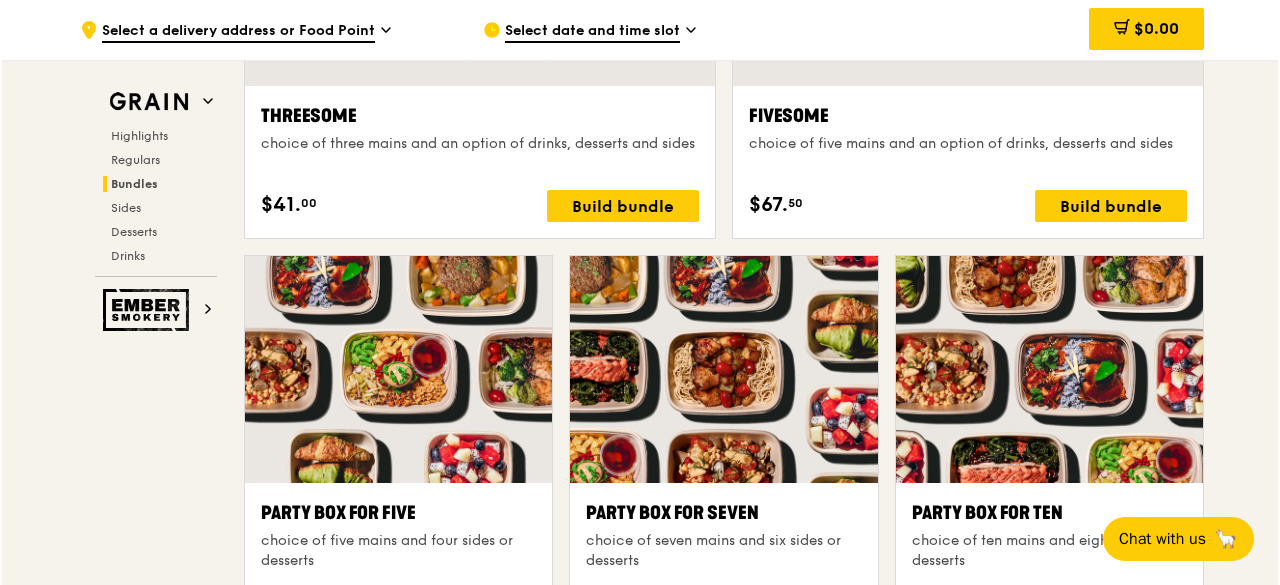 scroll, scrollTop: 3904, scrollLeft: 0, axis: vertical 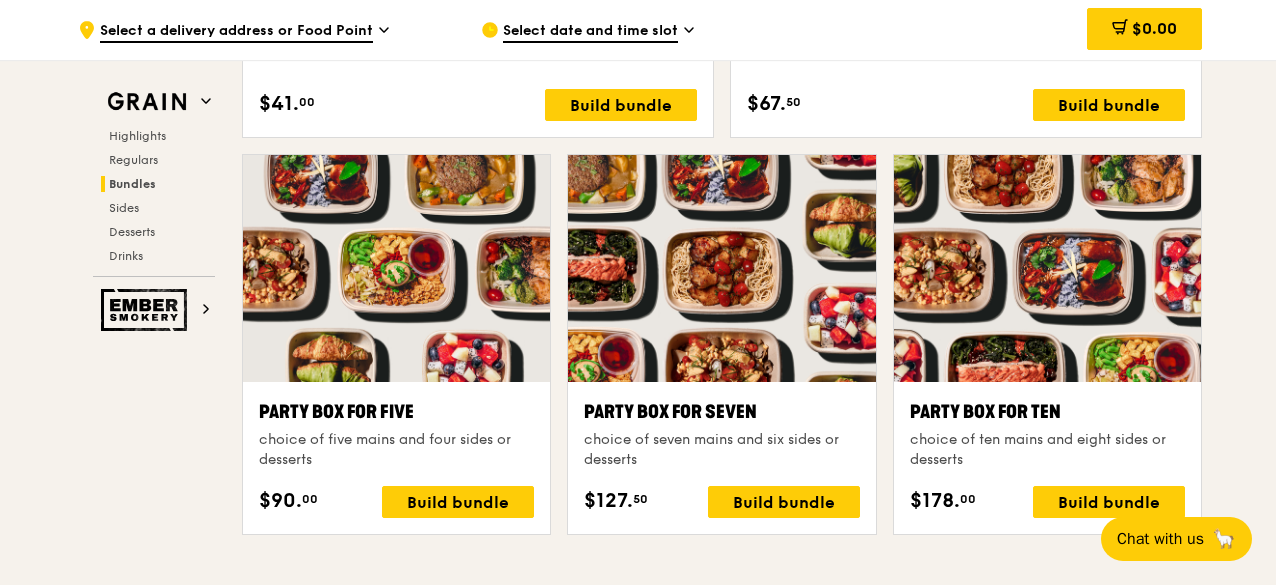 drag, startPoint x: 930, startPoint y: 503, endPoint x: 943, endPoint y: 501, distance: 13.152946 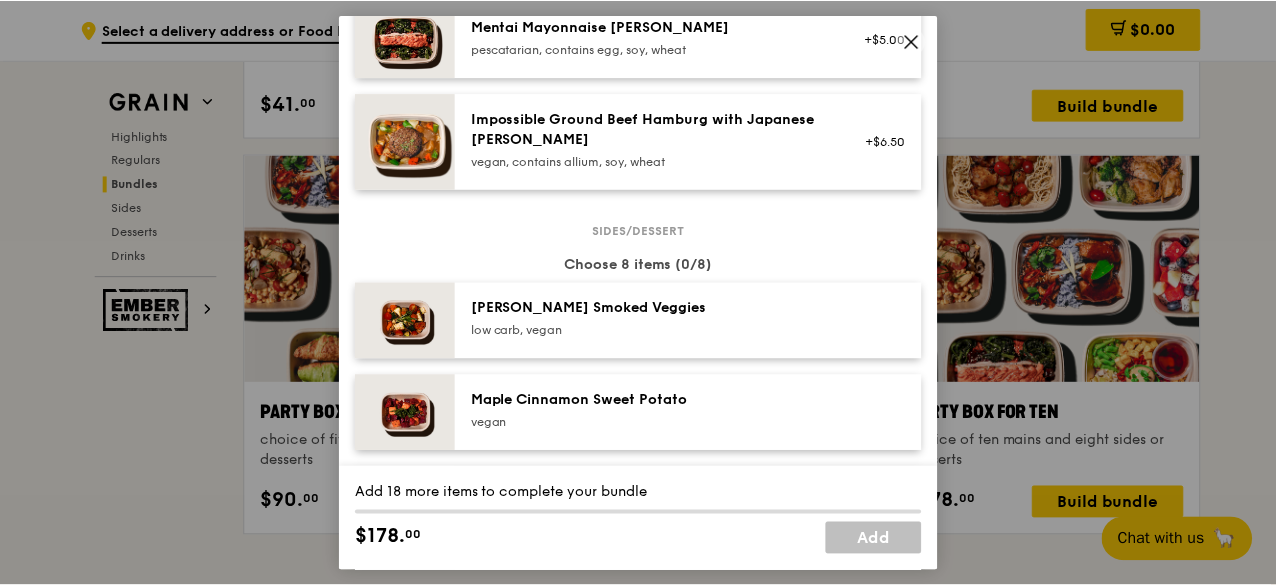 scroll, scrollTop: 900, scrollLeft: 0, axis: vertical 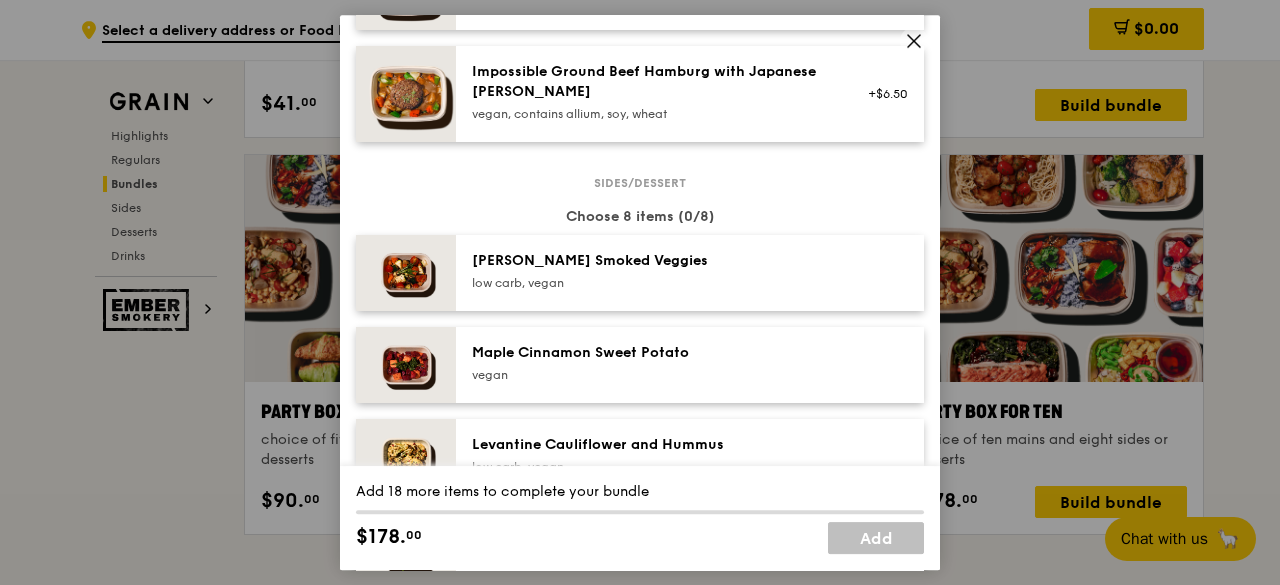 click 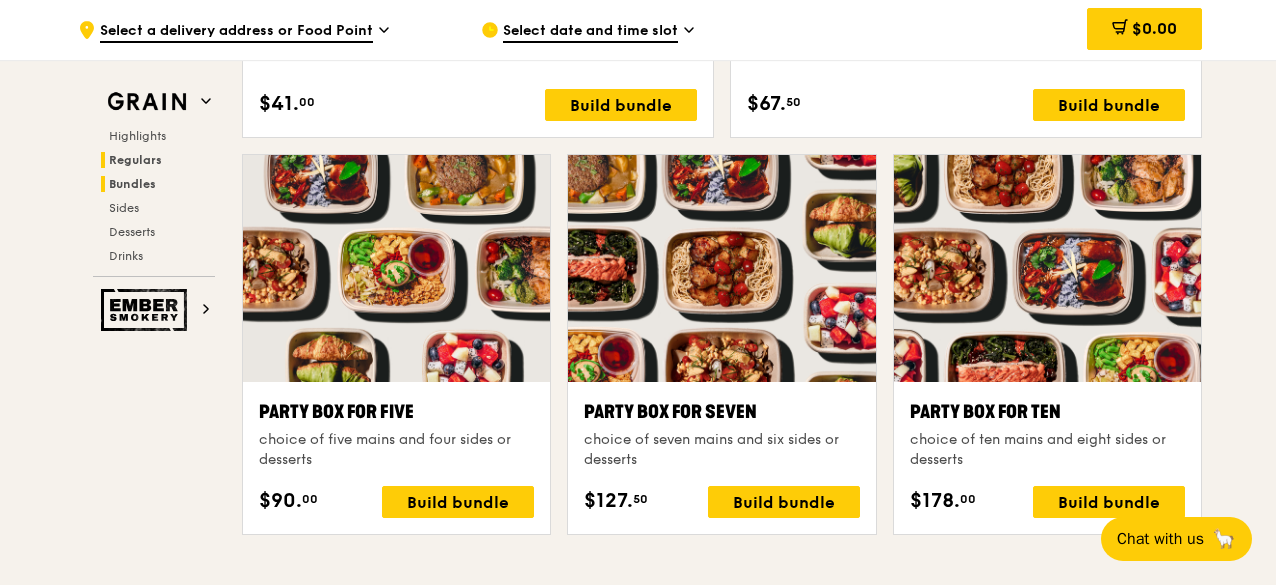 click on "Regulars" at bounding box center (135, 160) 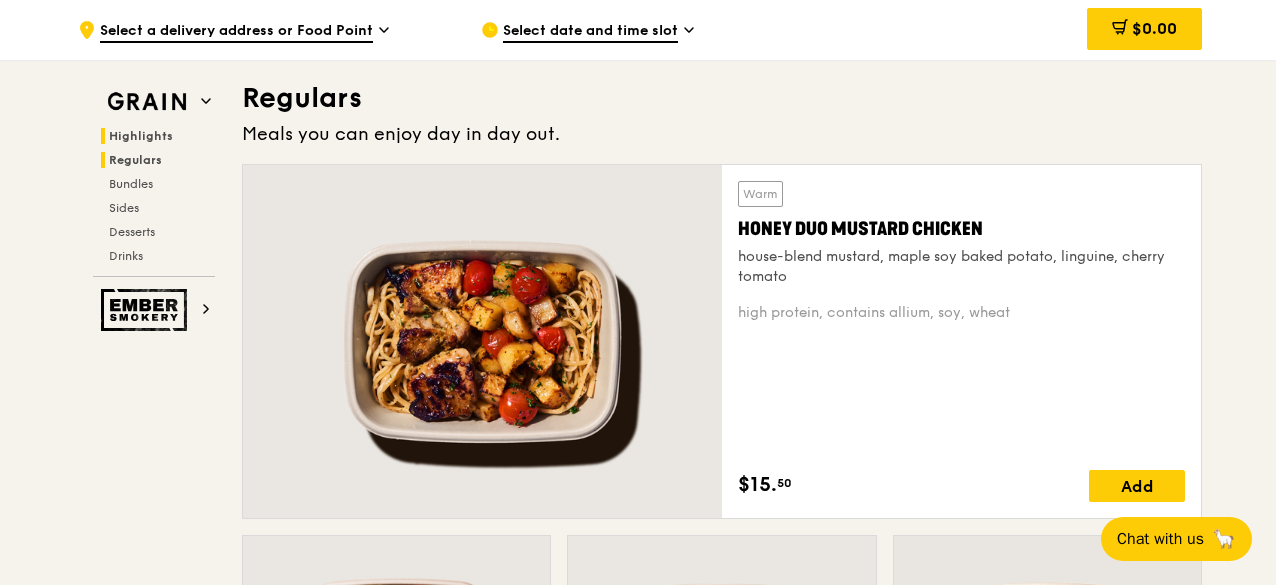 click on "Highlights" at bounding box center [141, 136] 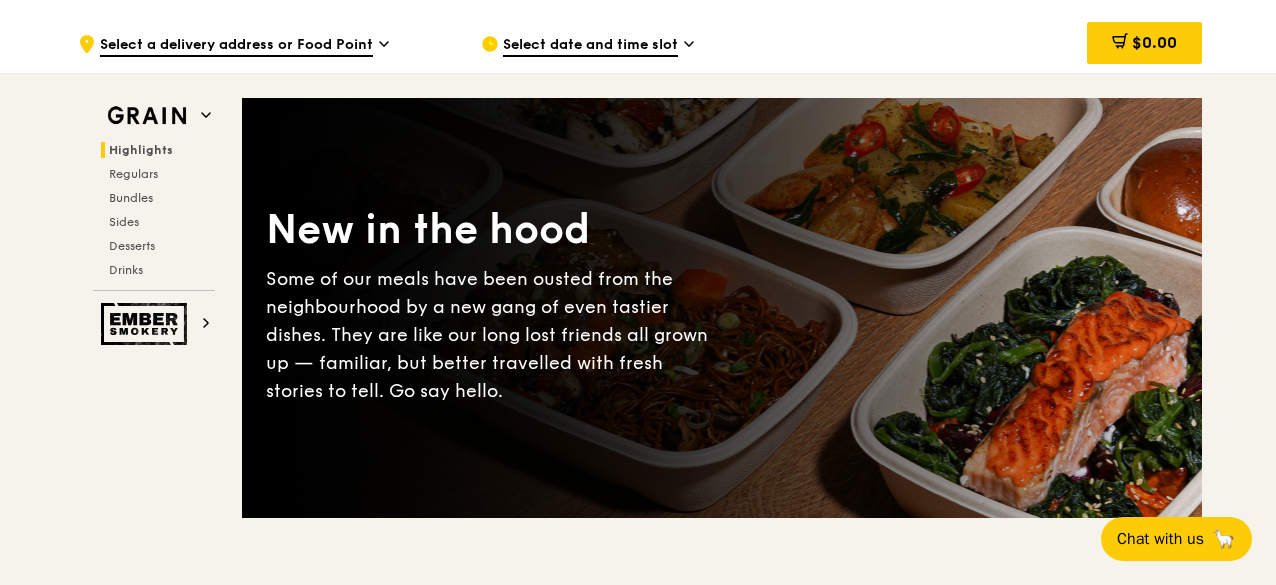 scroll, scrollTop: 0, scrollLeft: 0, axis: both 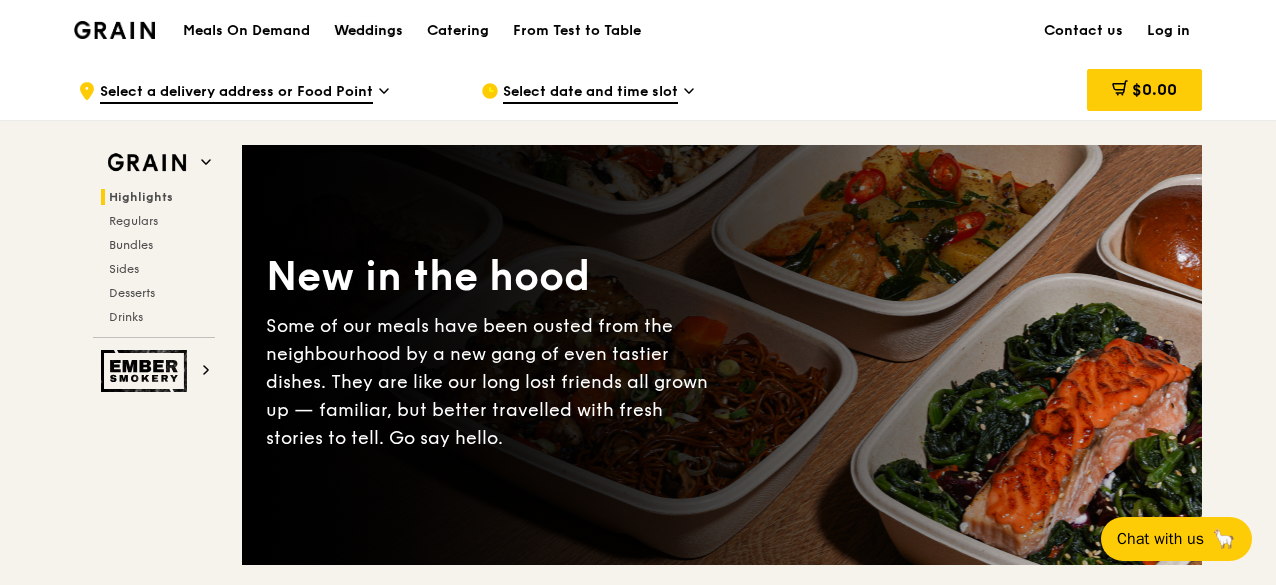 click on "Weddings" at bounding box center [368, 31] 